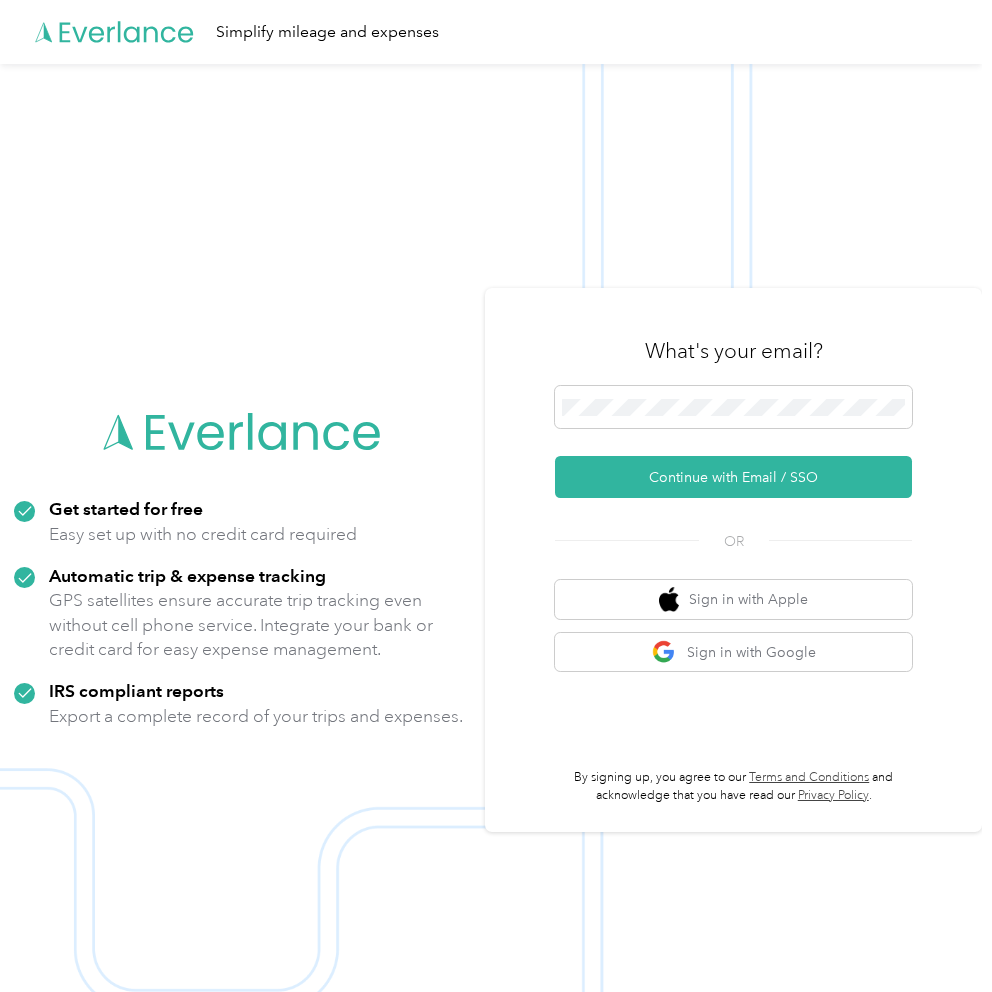 scroll, scrollTop: 0, scrollLeft: 0, axis: both 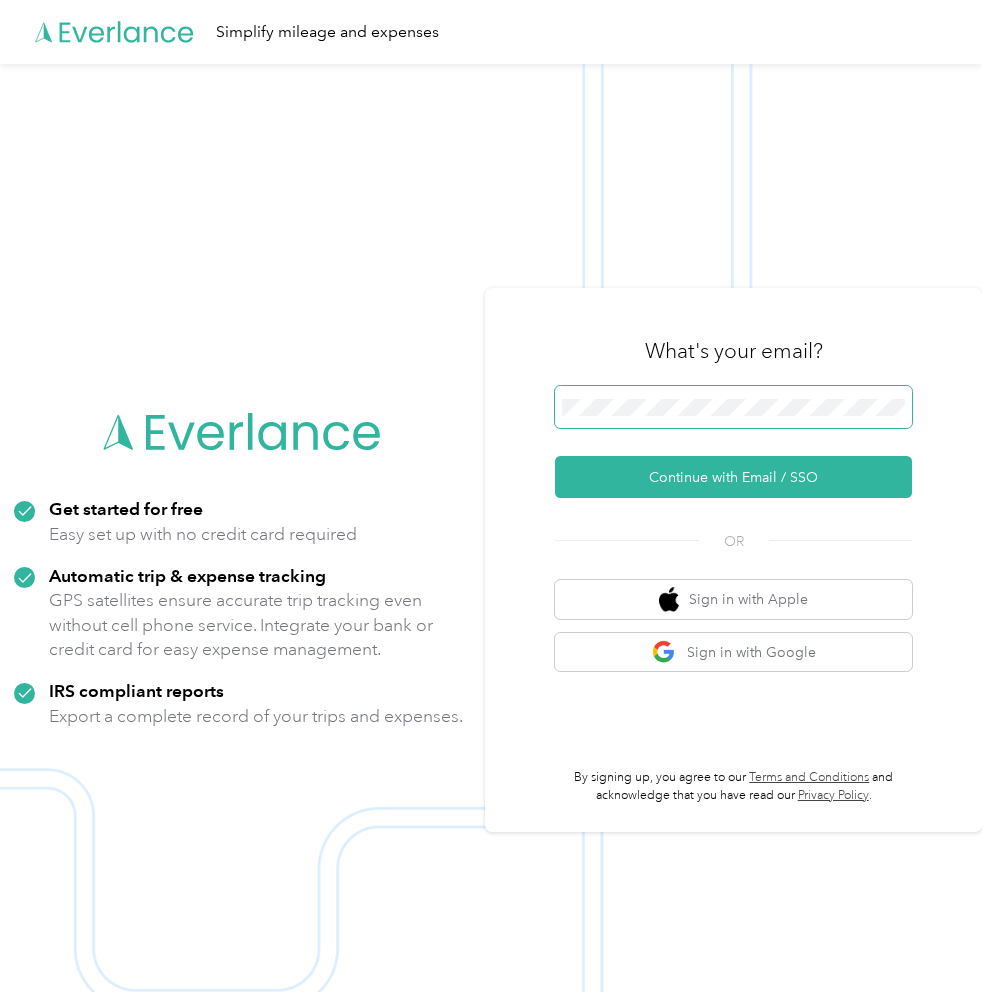 click at bounding box center (733, 407) 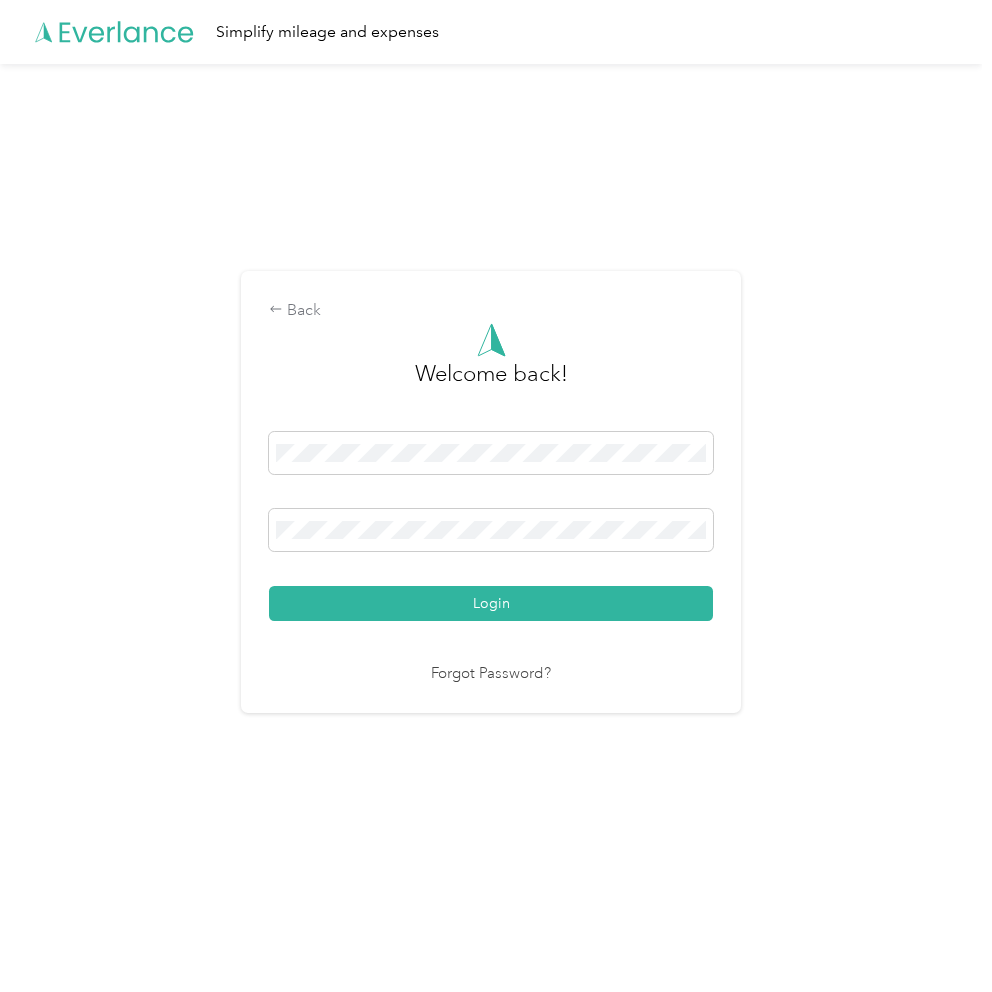 click on "Login" at bounding box center (491, 603) 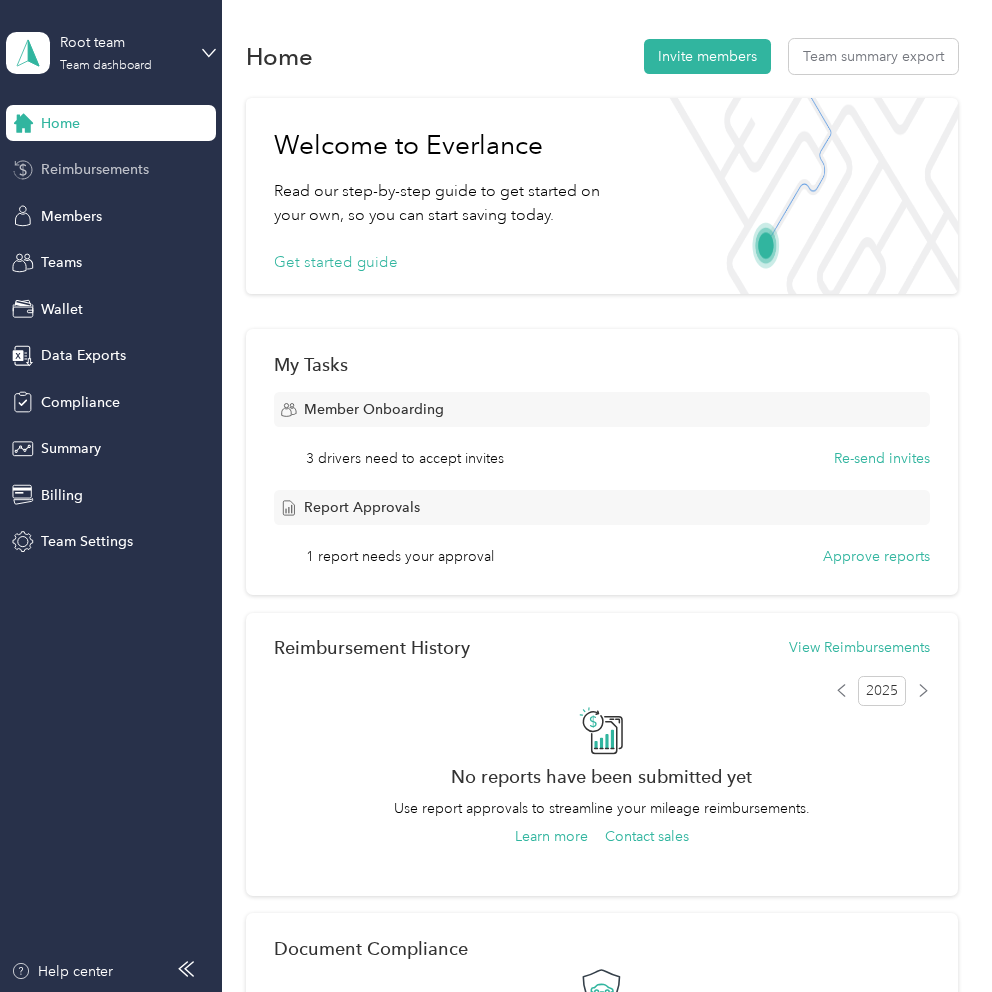 click on "Reimbursements" at bounding box center (95, 169) 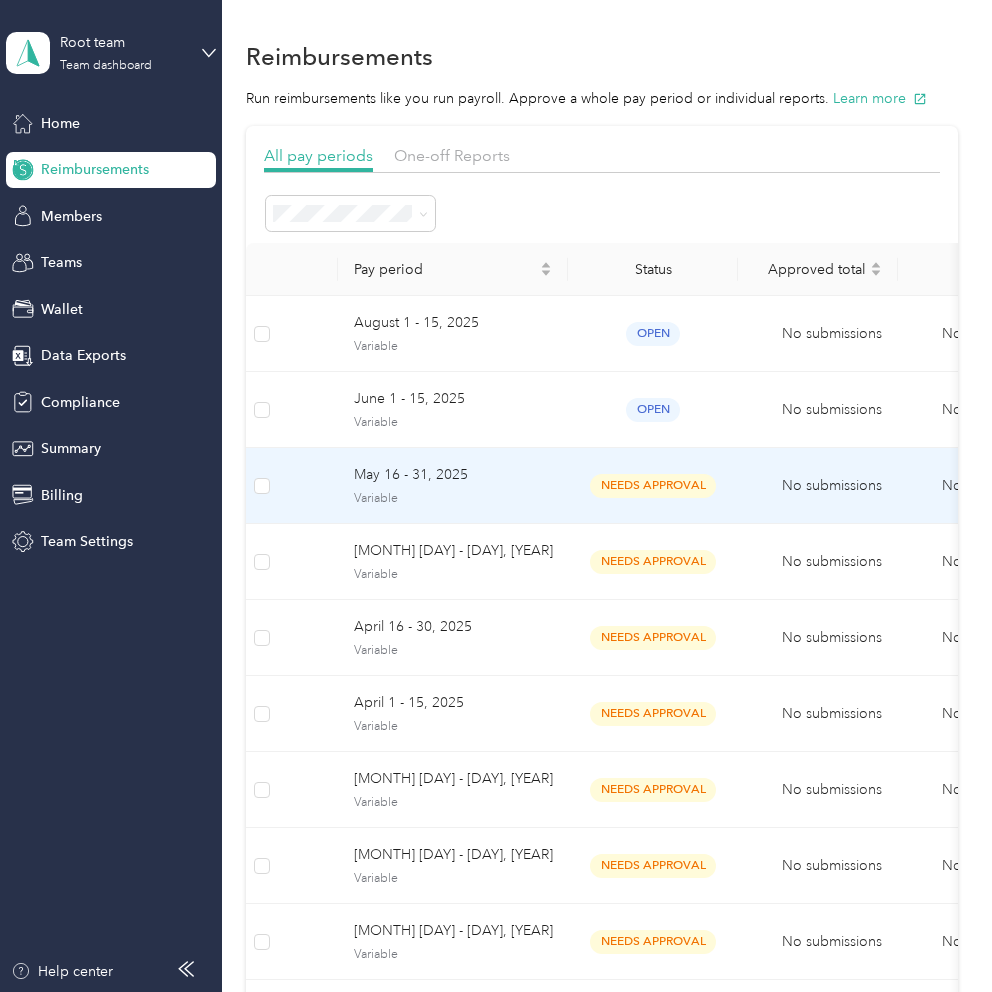 click on "Variable" at bounding box center (453, 499) 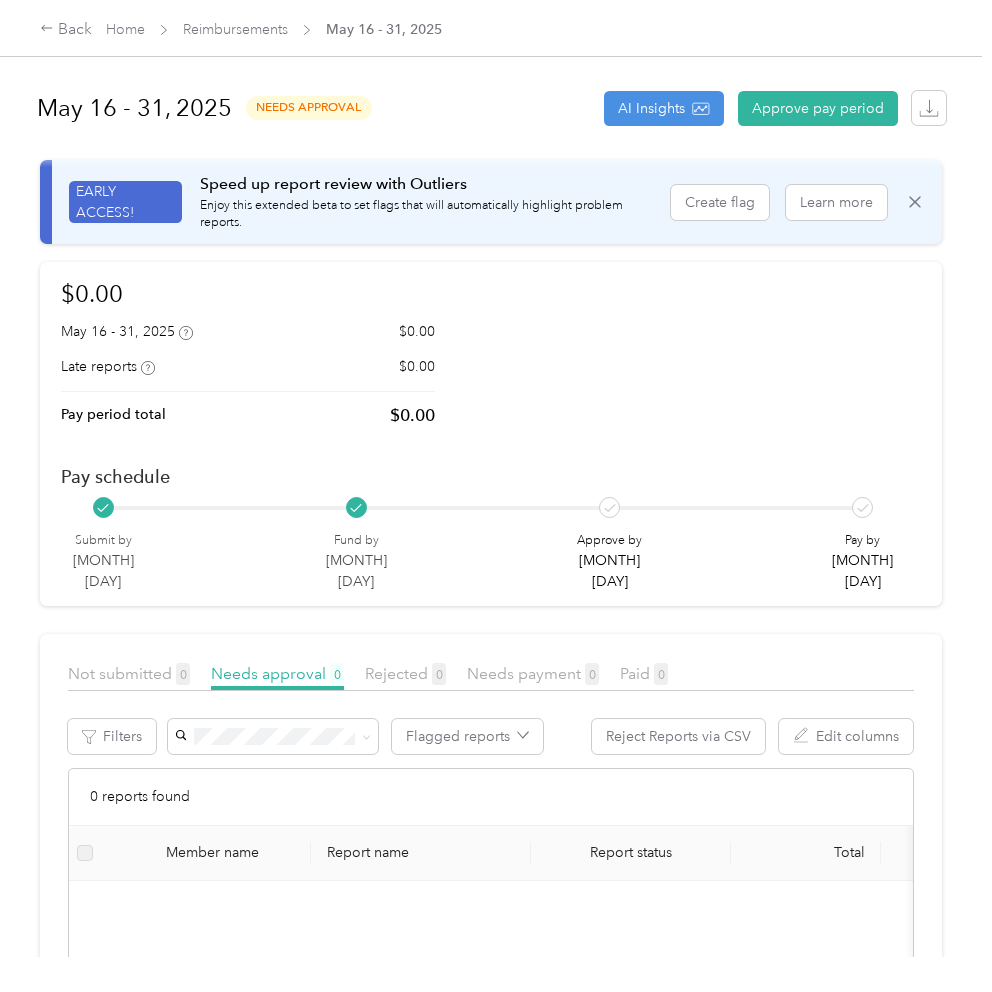 click on "Back Home Reimbursements May 16 - 31, 2025" at bounding box center [496, 28] 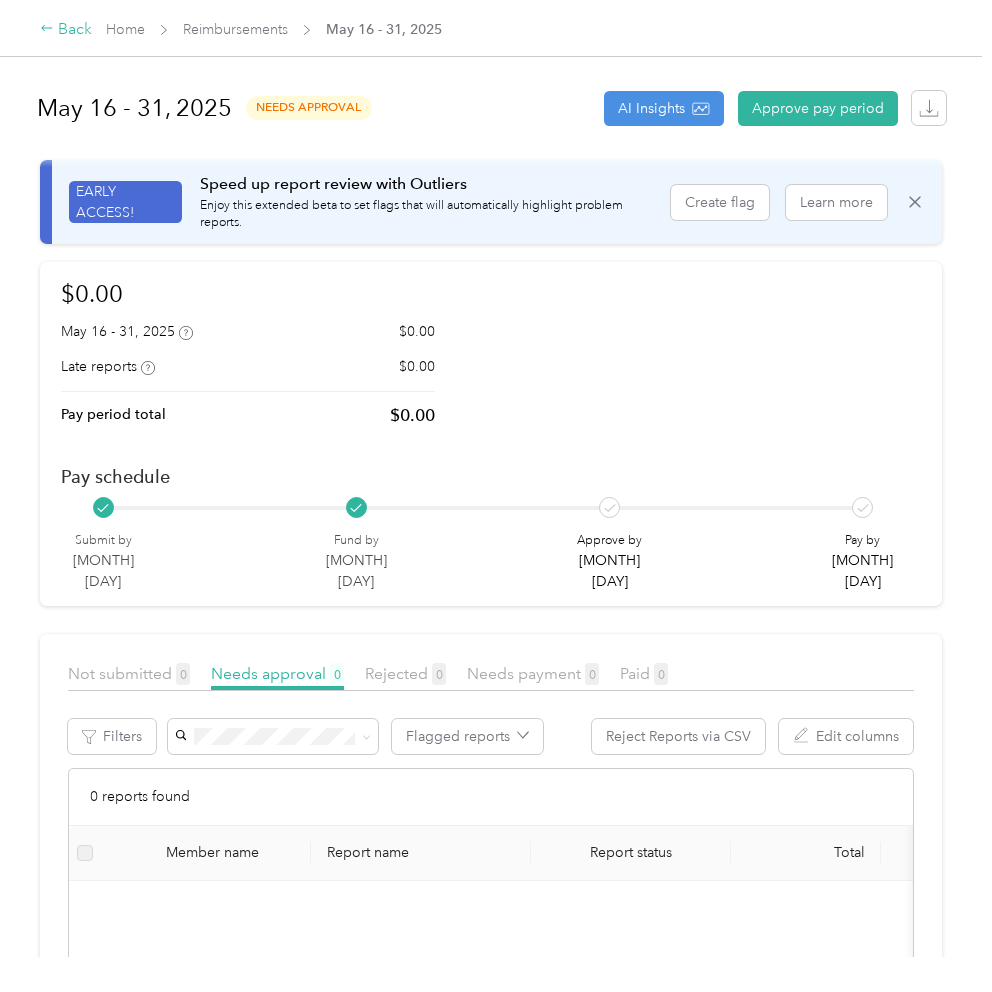 click 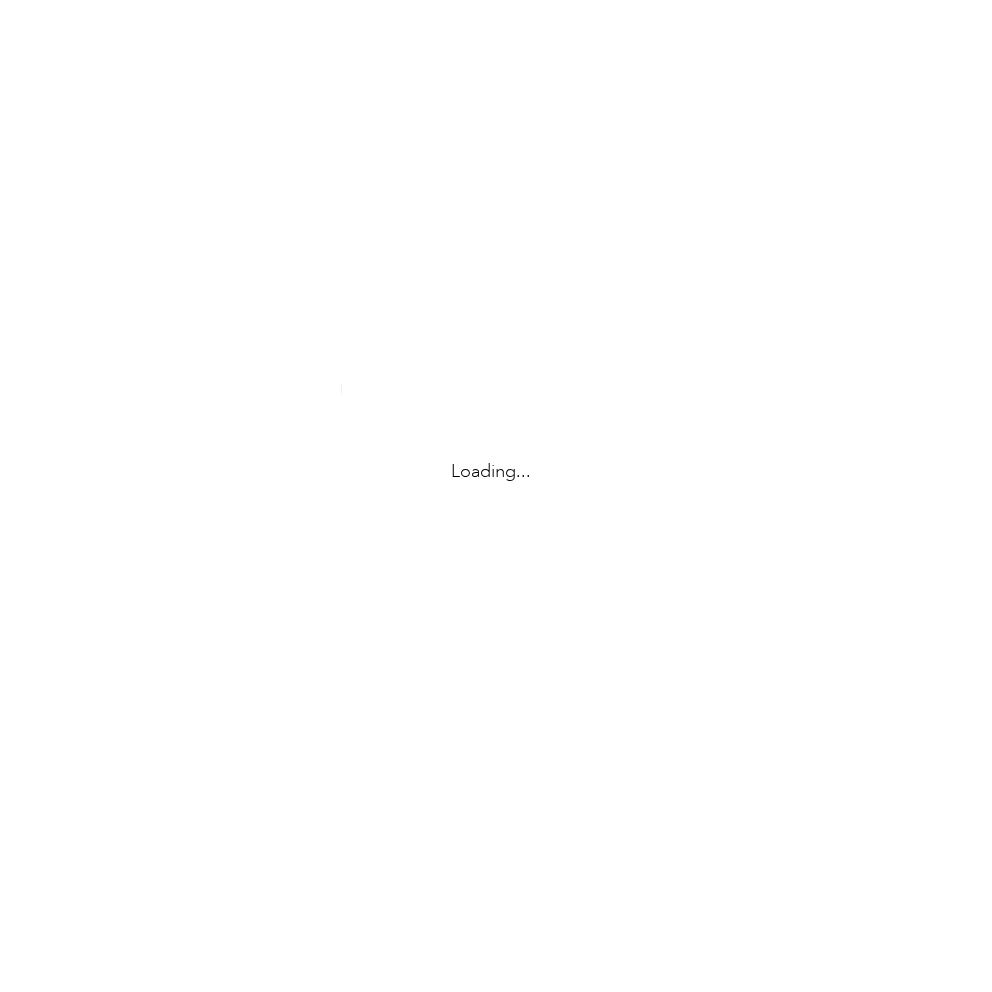 scroll, scrollTop: 0, scrollLeft: 0, axis: both 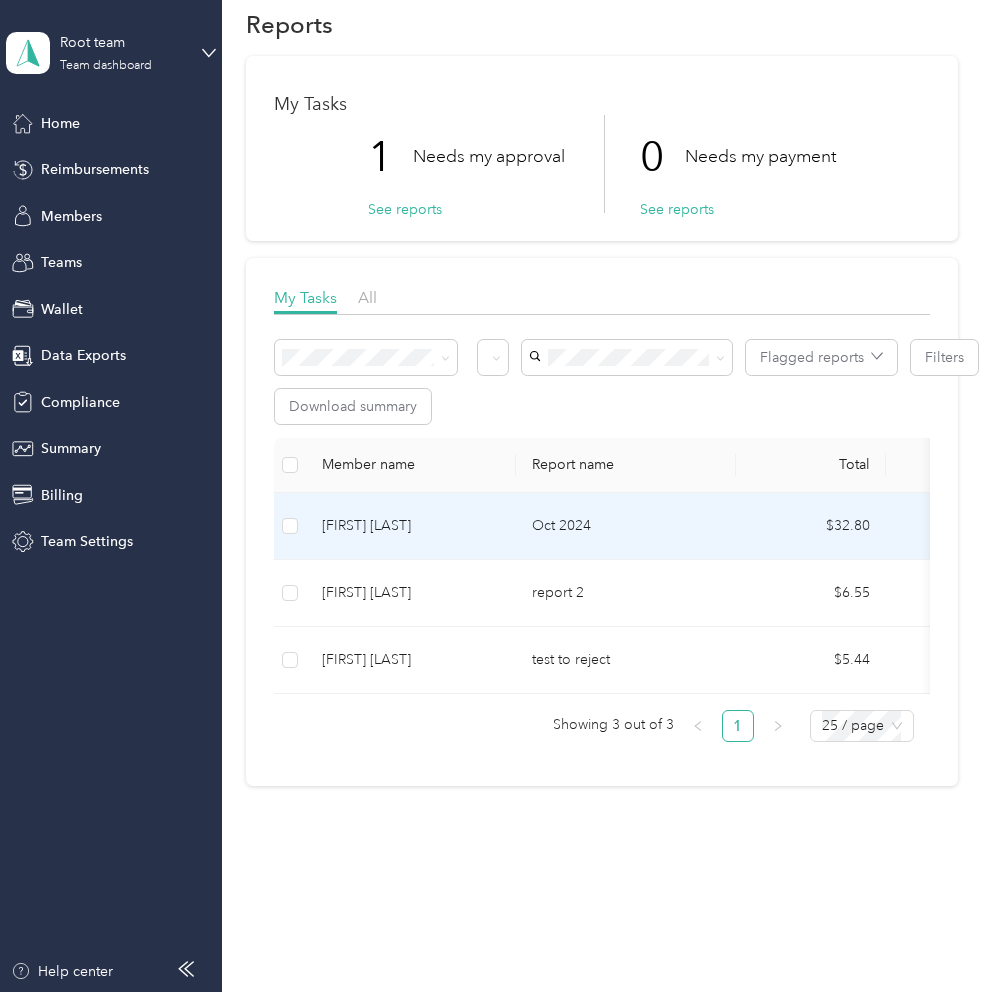 click on "Oct 2024" at bounding box center [626, 526] 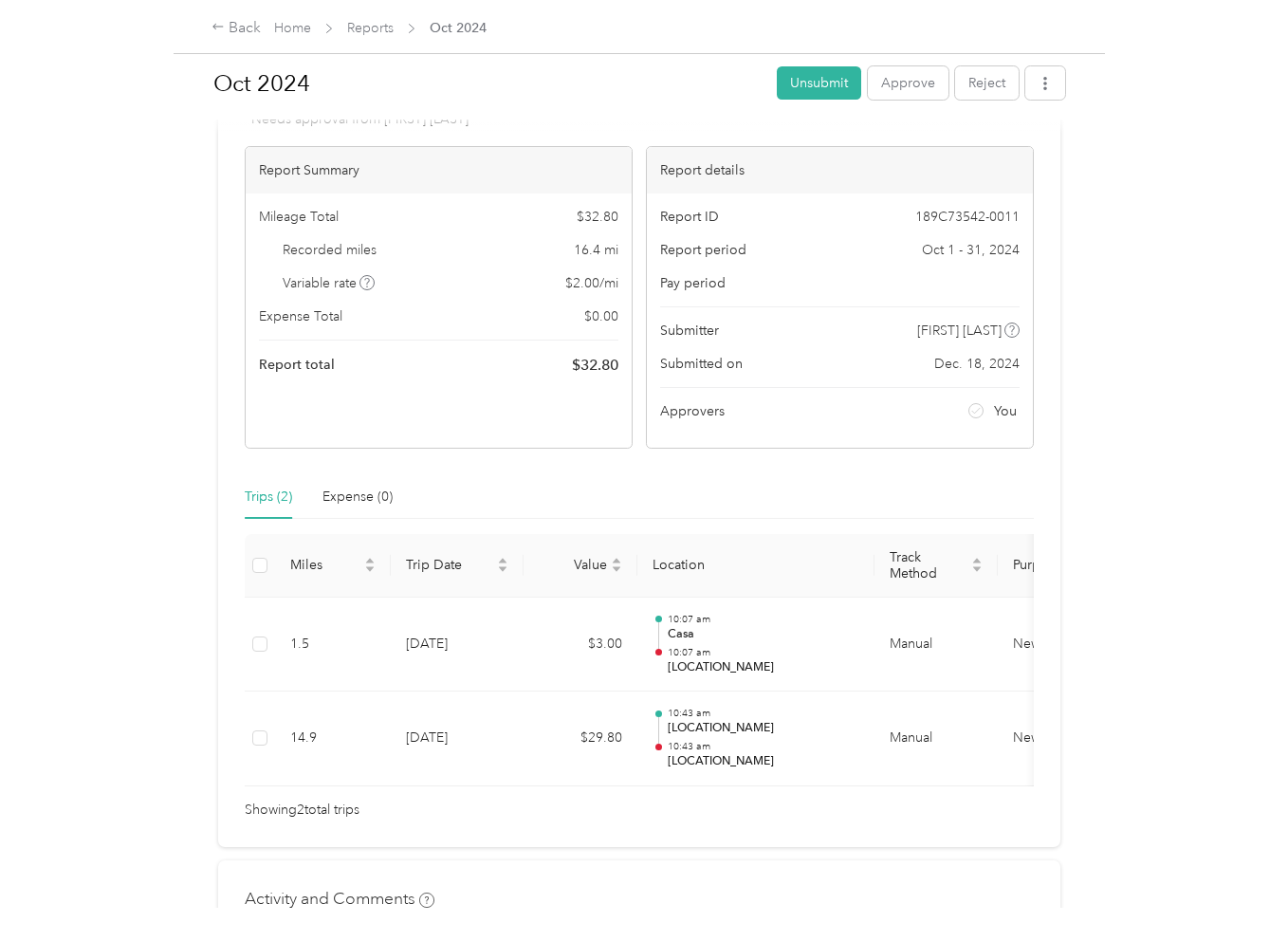 scroll, scrollTop: 155, scrollLeft: 0, axis: vertical 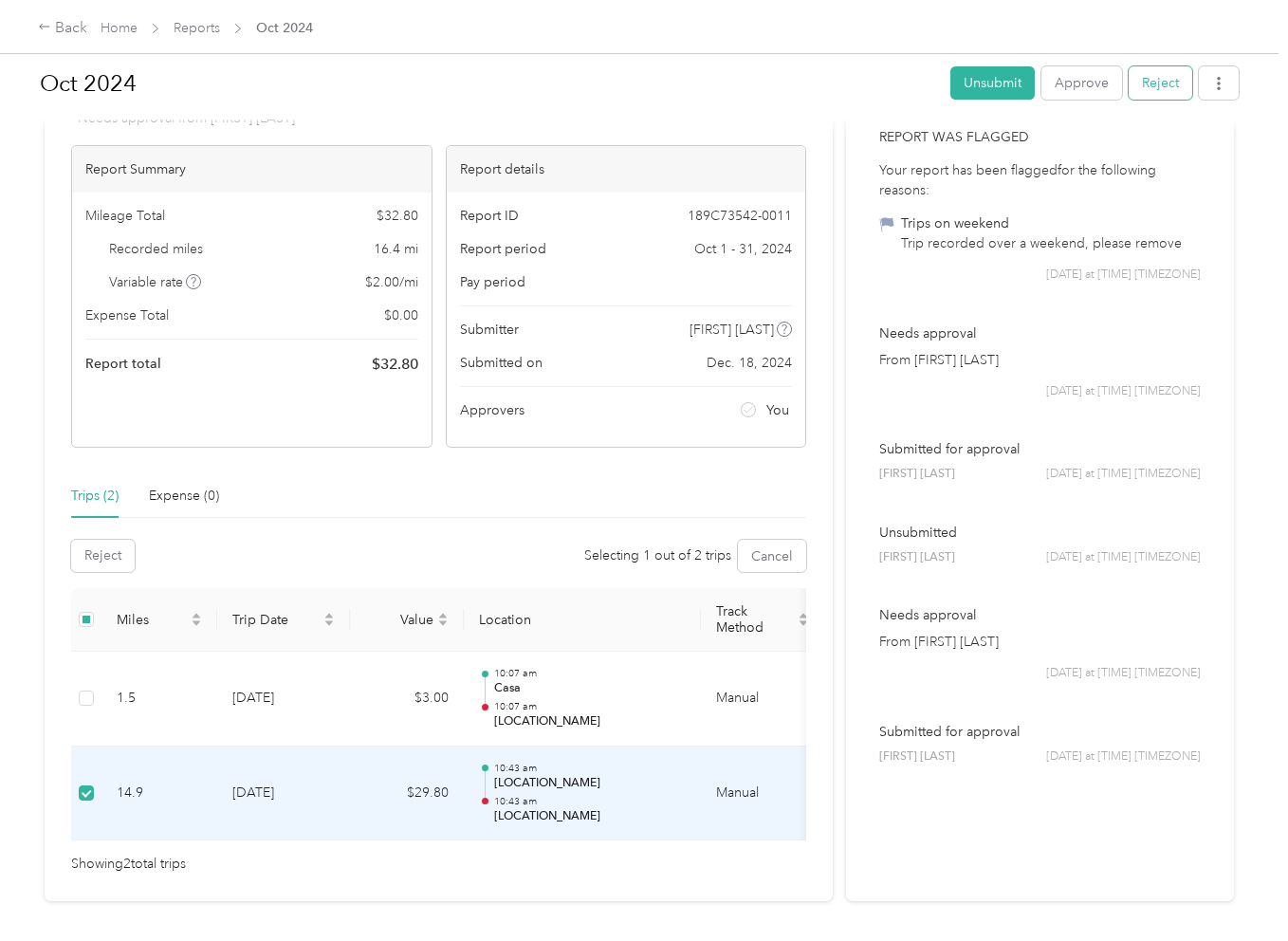 click on "Reject" at bounding box center (1160, 83) 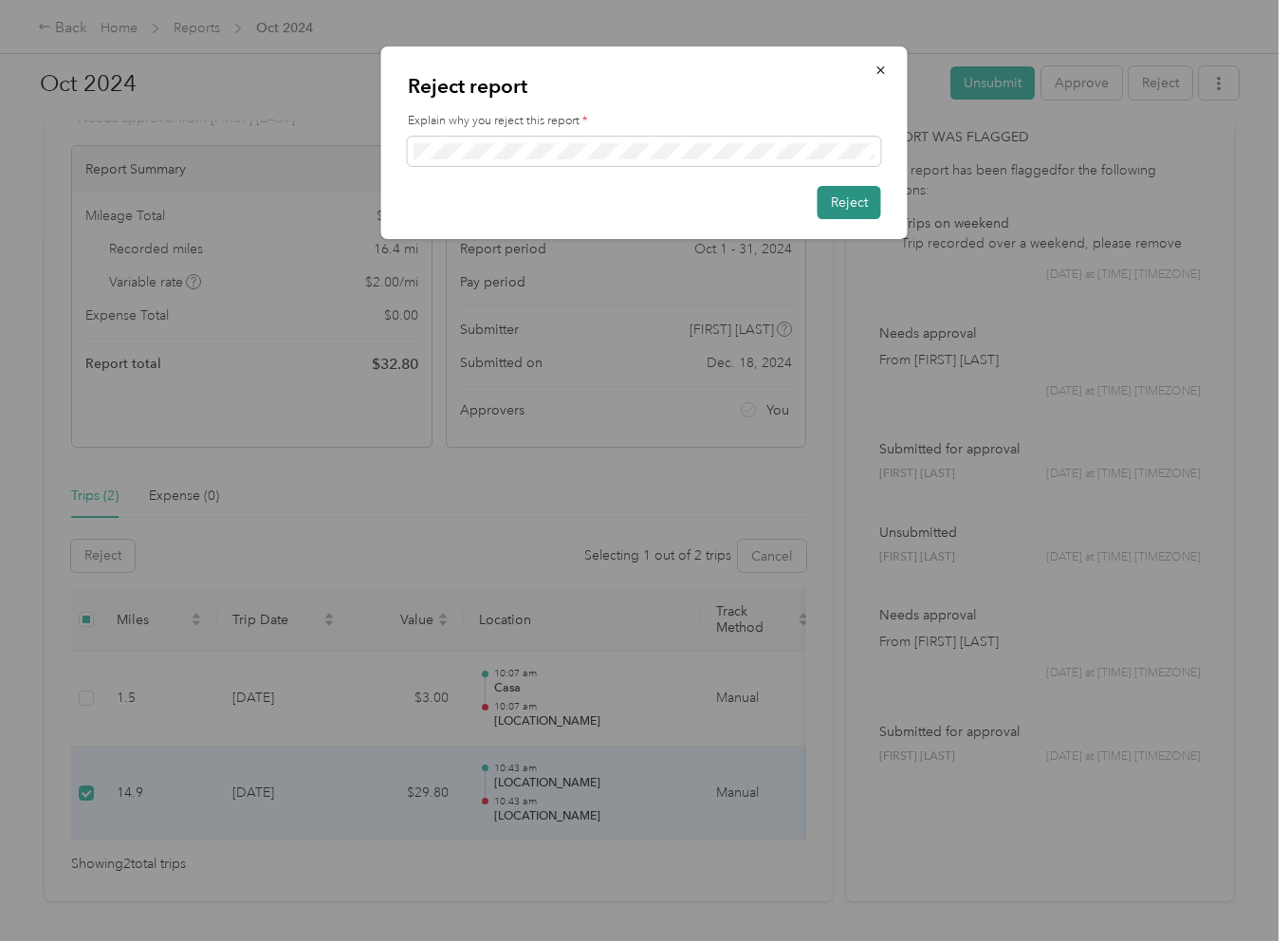 click on "Reject" at bounding box center (849, 202) 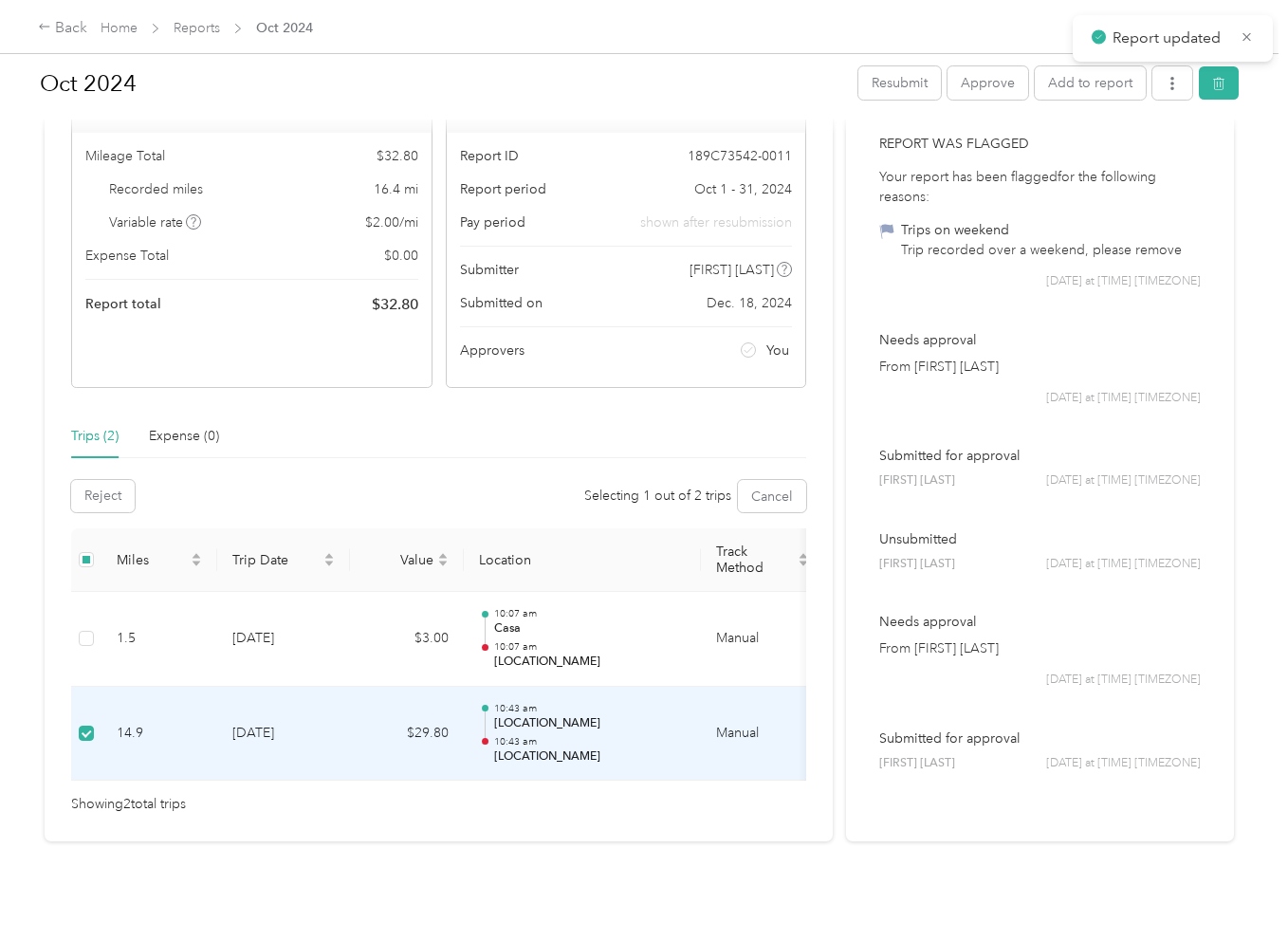 scroll, scrollTop: 87, scrollLeft: 0, axis: vertical 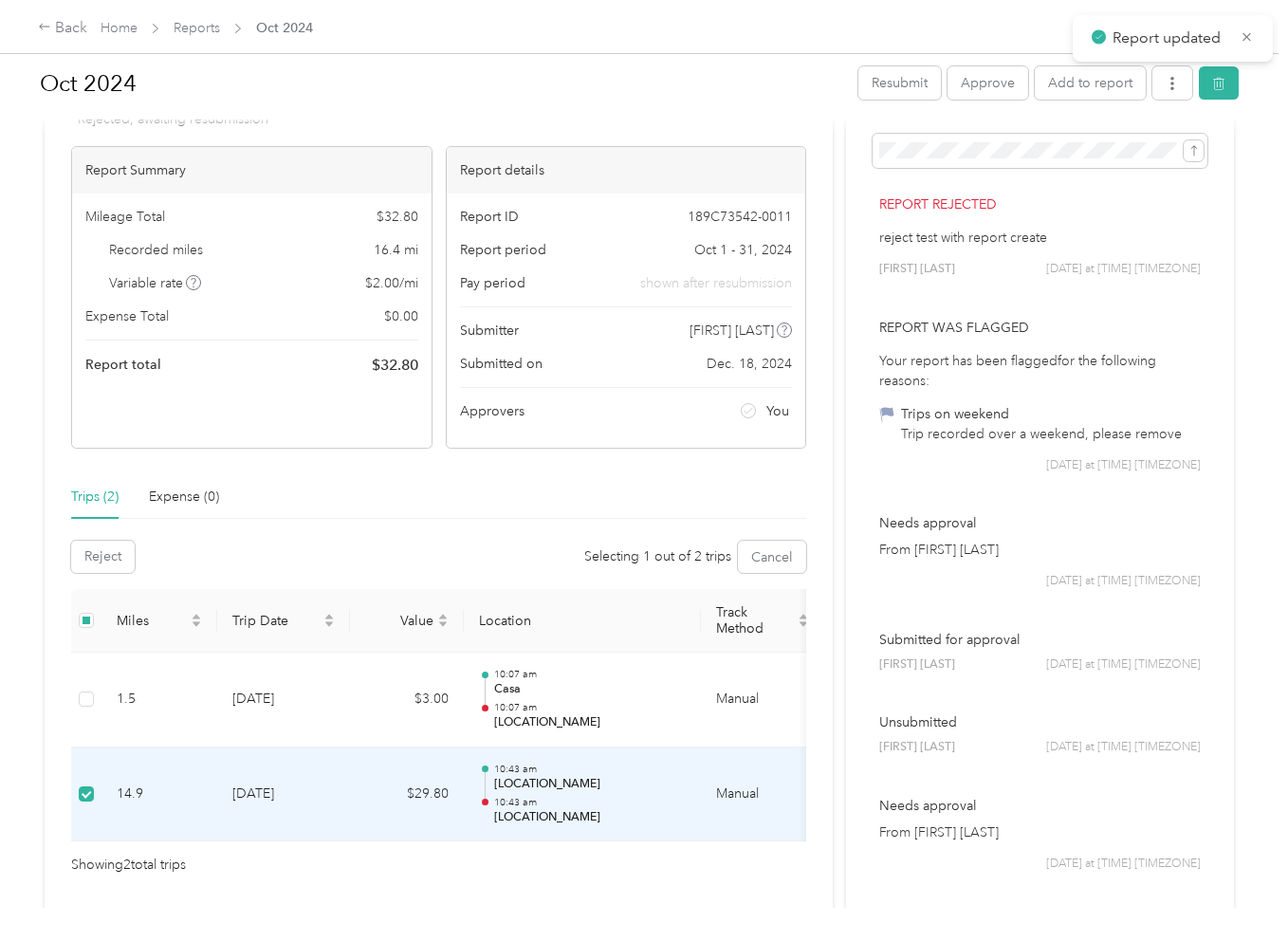 click on "reject test with report create" at bounding box center [1040, 237] 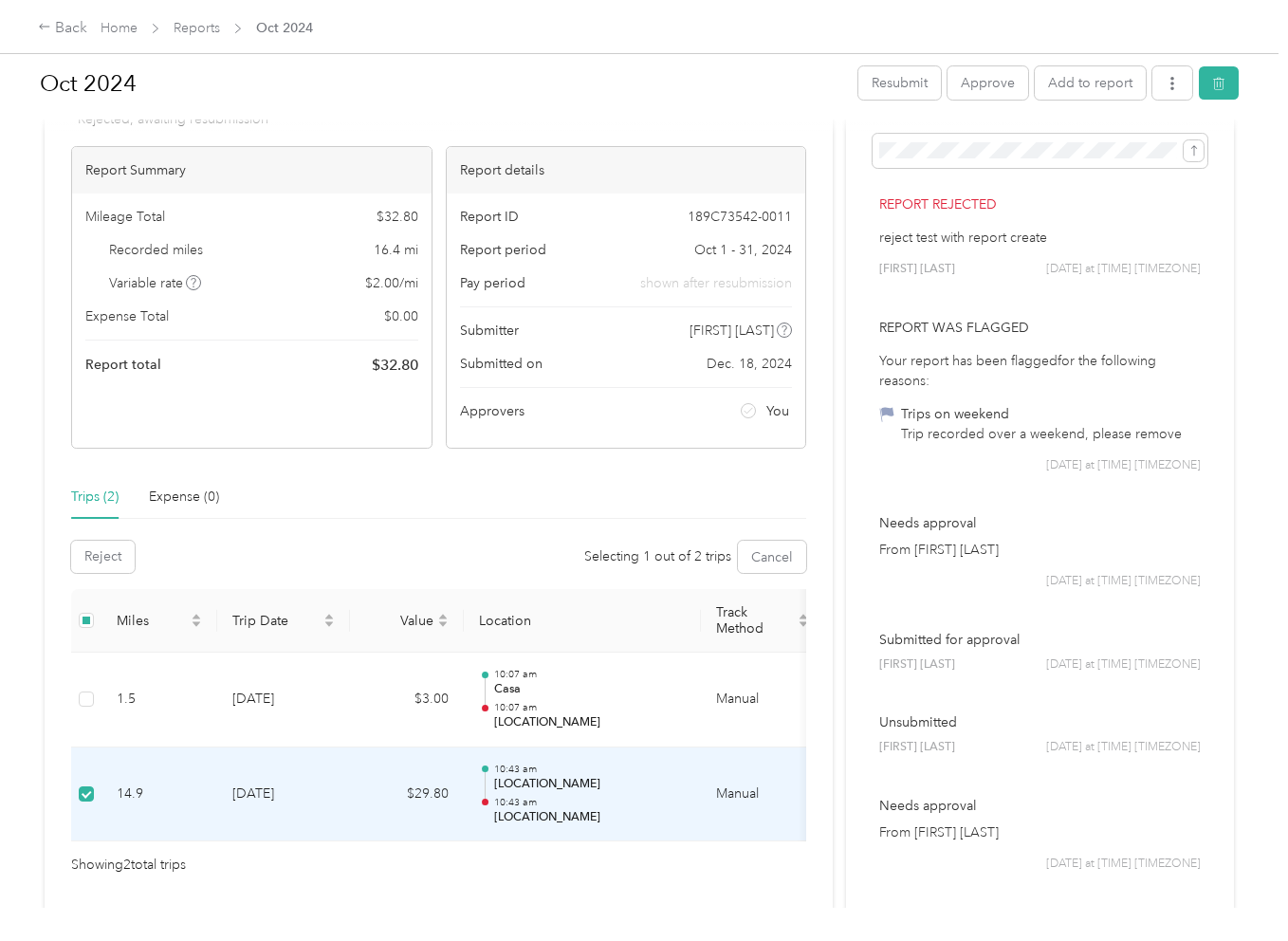click at bounding box center (639, 124) 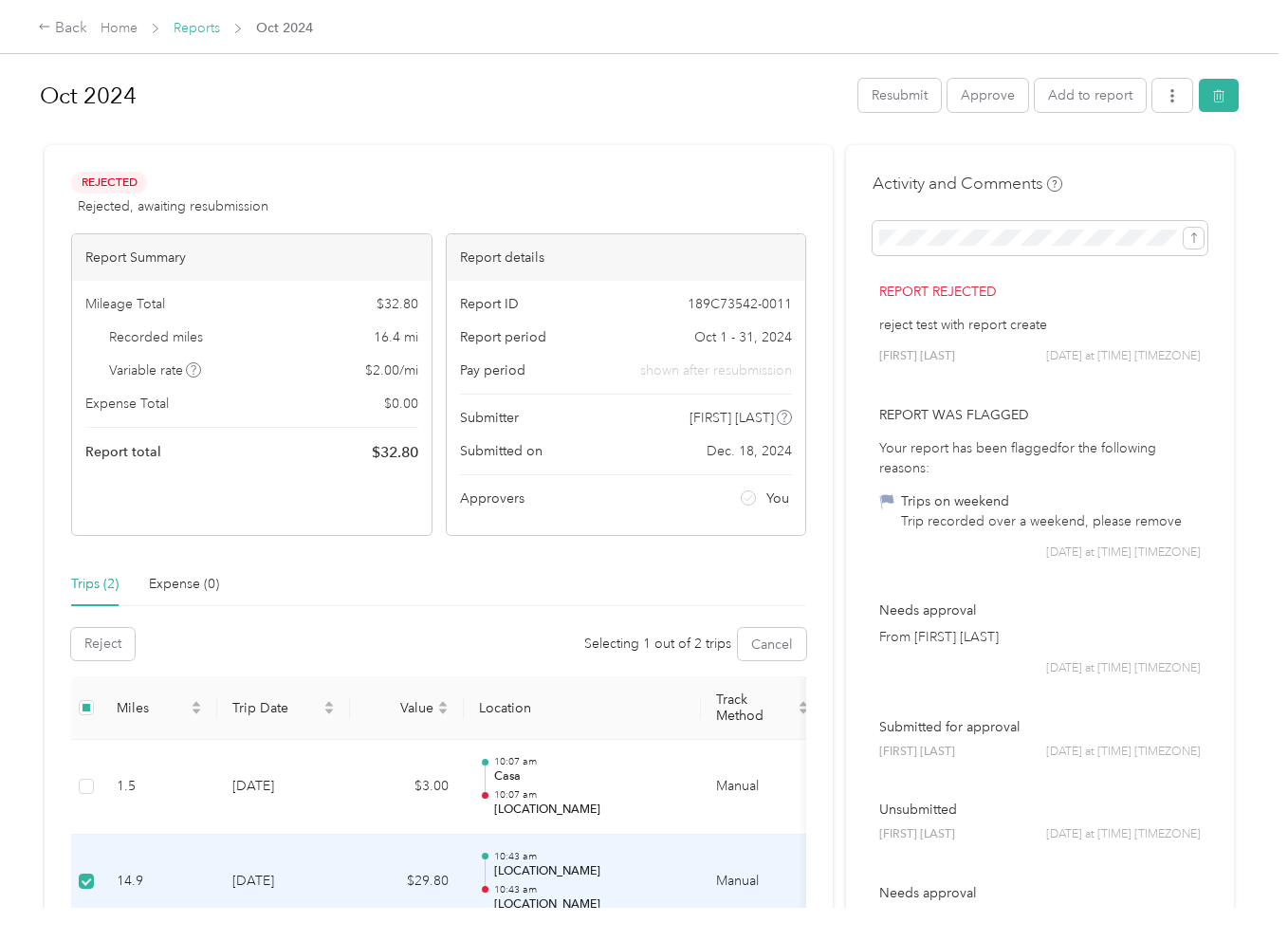 click on "Reports" at bounding box center (196, 28) 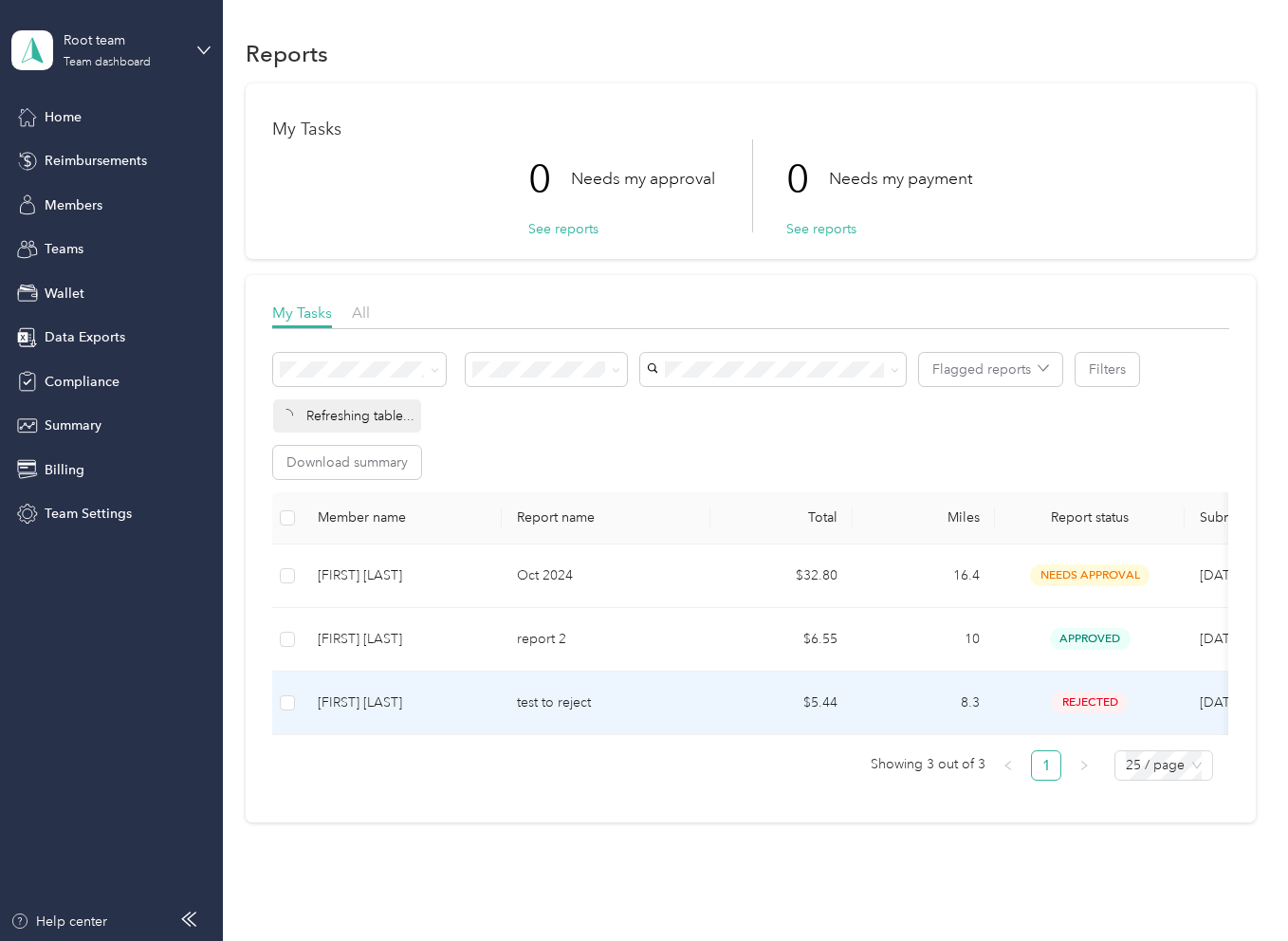 click on "test to reject" at bounding box center [606, 703] 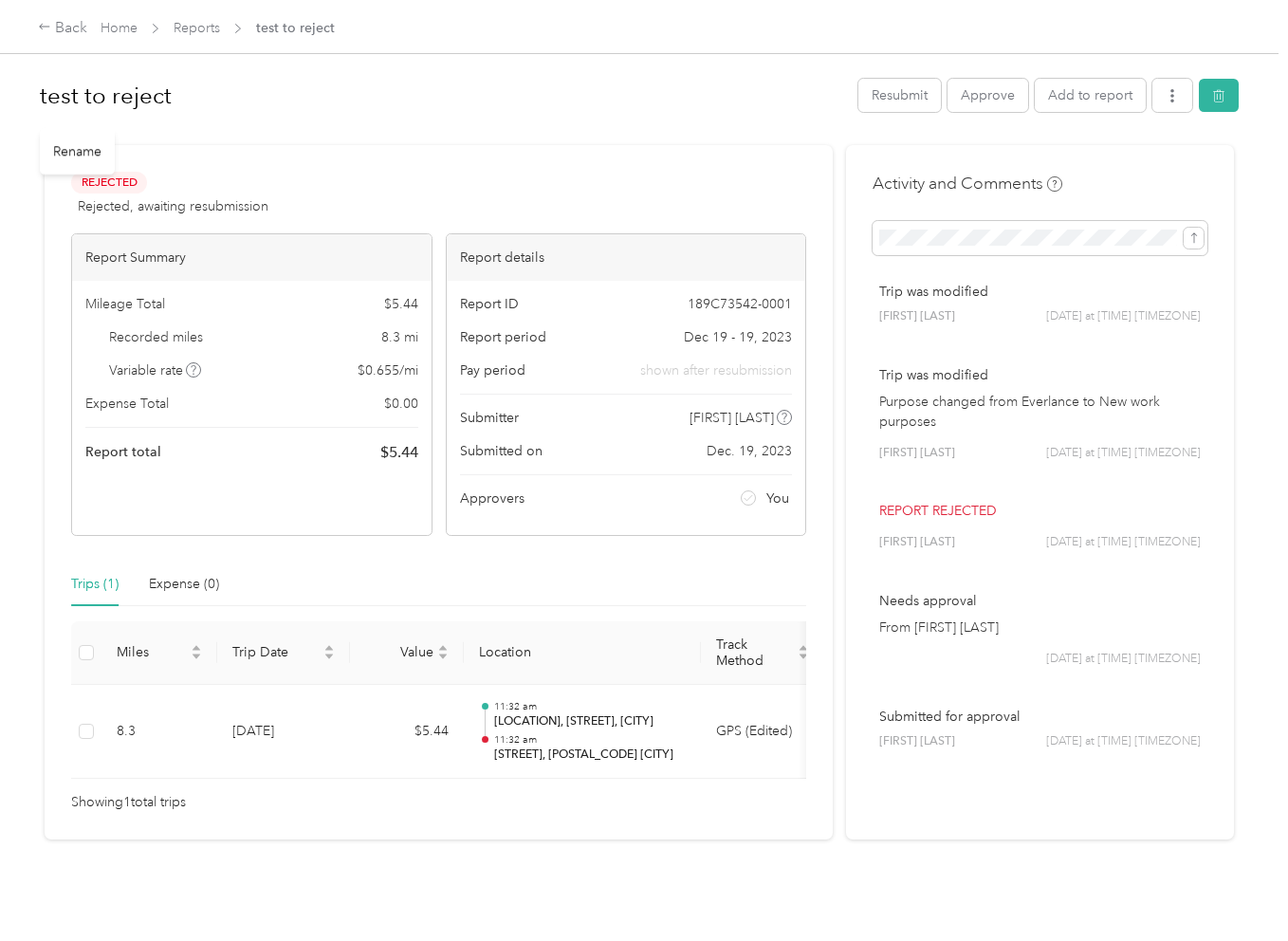 click on "test to reject" at bounding box center (442, 96) 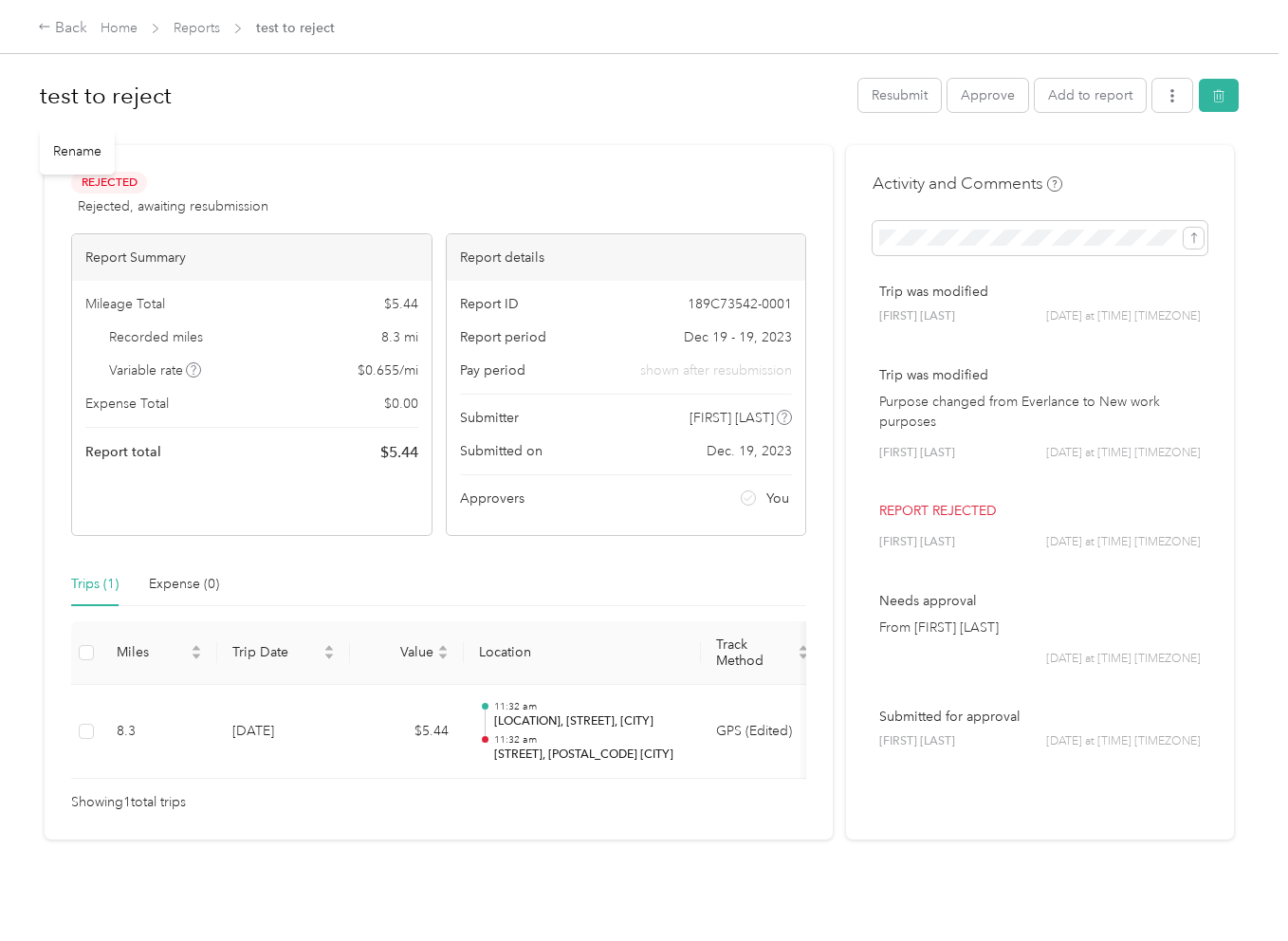 click on "test to reject" at bounding box center [443, 96] 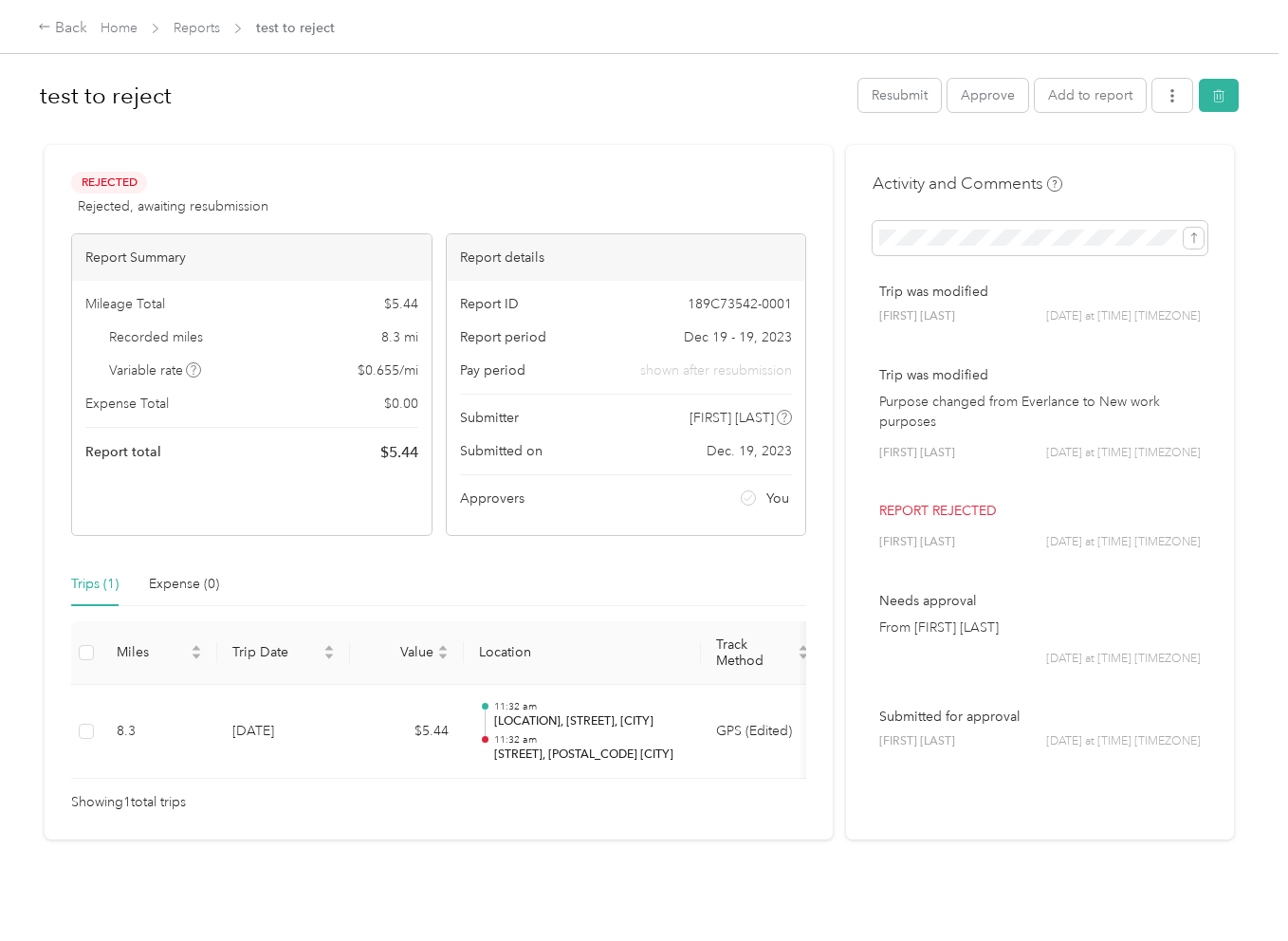 click on "Rejected Rejected, awaiting resubmission View  activity & comments Report Summary Mileage Total $ 5.44 Recorded miles 8.3   mi Variable rate   $ 0.655 / mi Expense Total $ 0.00 Report total $ 5.44 Report details Report ID 189C73542-0001 Report period Dec 19 - 19, 2023 Pay period shown after resubmission Submitter [FIRST] [LAST] Submitted on Dec. 19, 2023 Approvers You Trips (1) Expense (0) Miles Trip Date Value Location Track Method Purpose Notes Tags                     8.3 12-19-2023 $5.44 11:32 am [LOCATION], [STREET], [CITY] 11:32 am [STREET], [POSTAL_CODE] [CITY] GPS (Edited) New work purposes Showing  1  total trips" at bounding box center [438, 492] 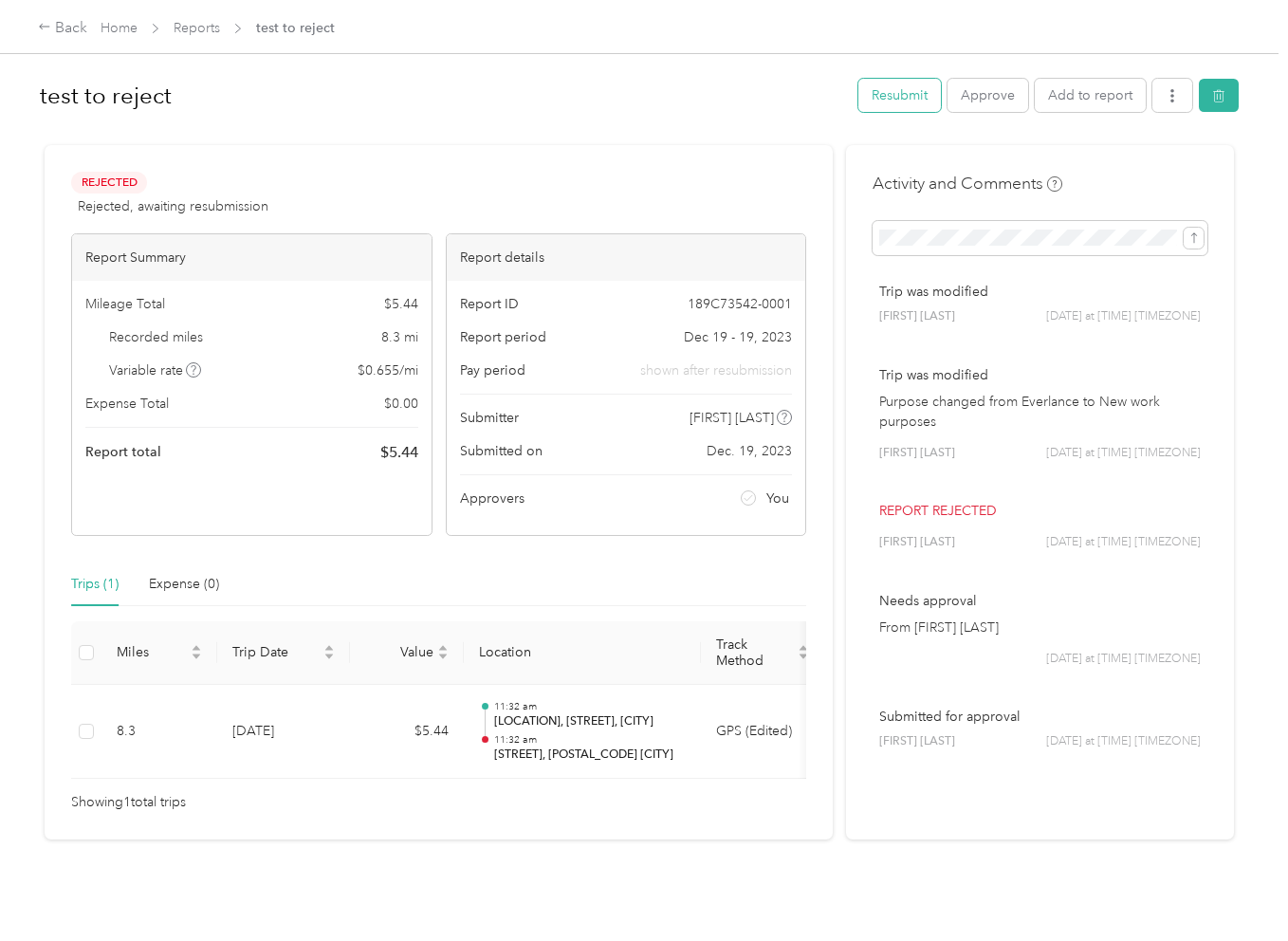 click on "Resubmit" at bounding box center [899, 95] 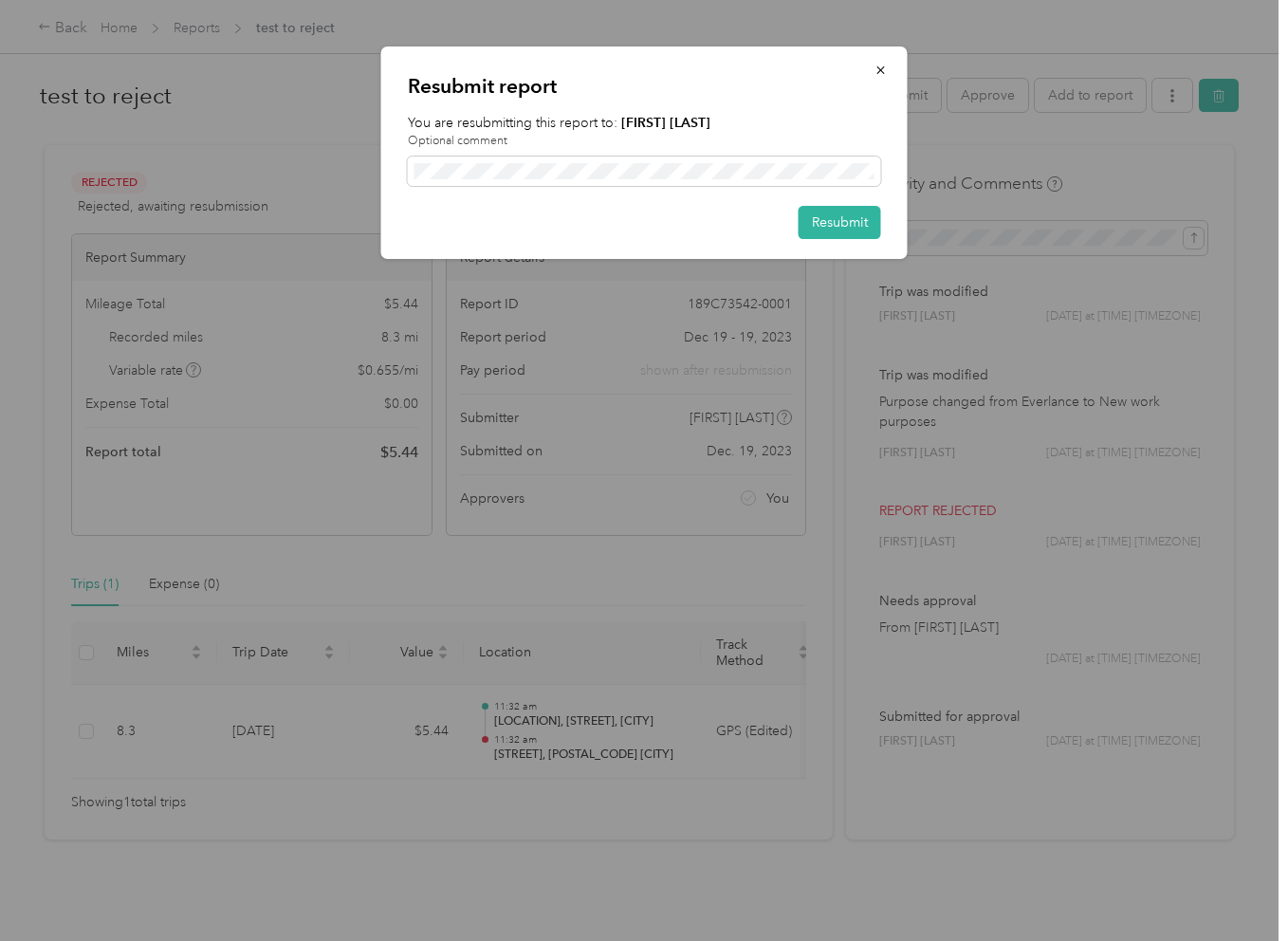 click at bounding box center (644, 470) 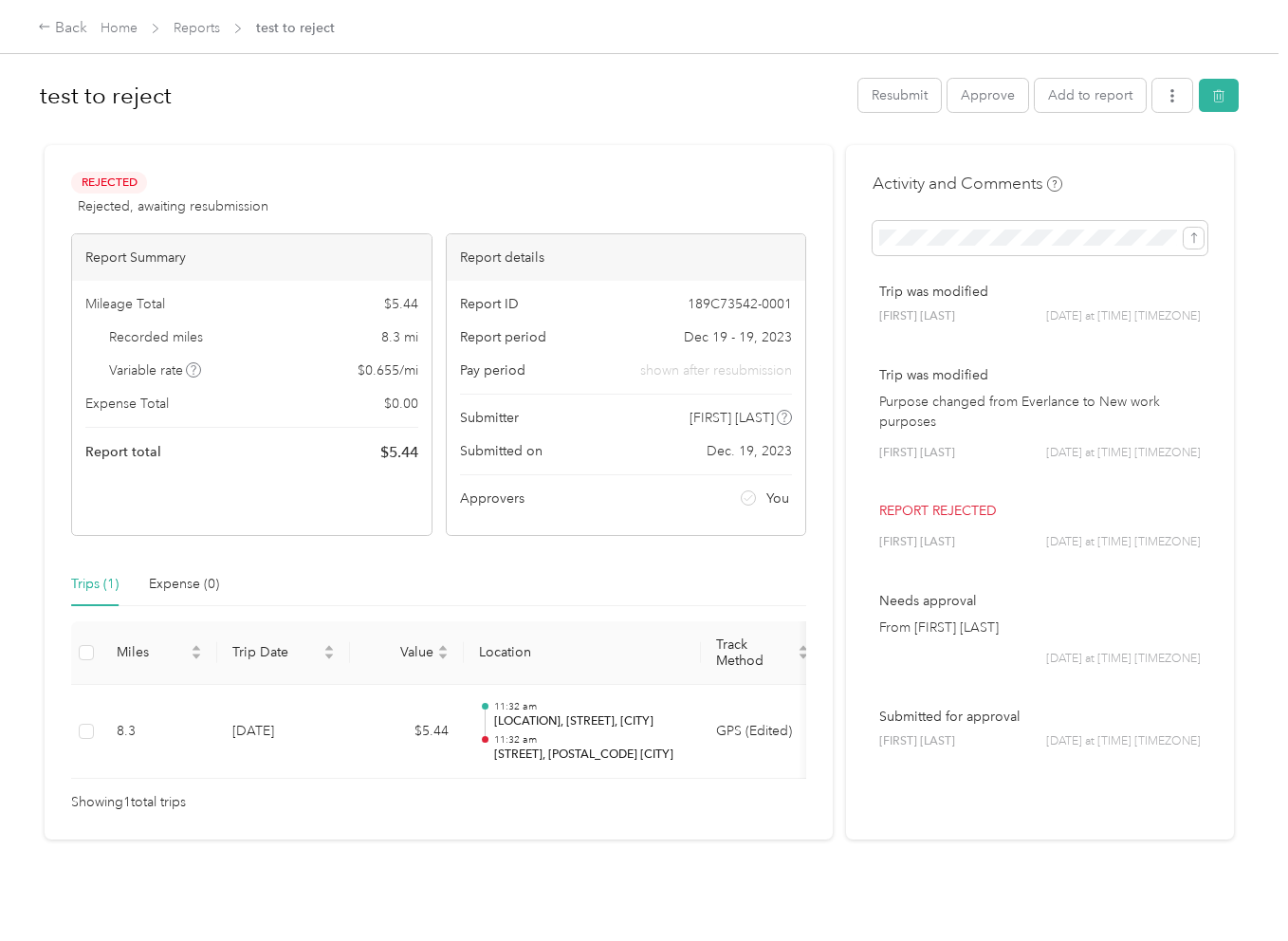 click on "Back Home Reports test to reject" at bounding box center (644, 27) 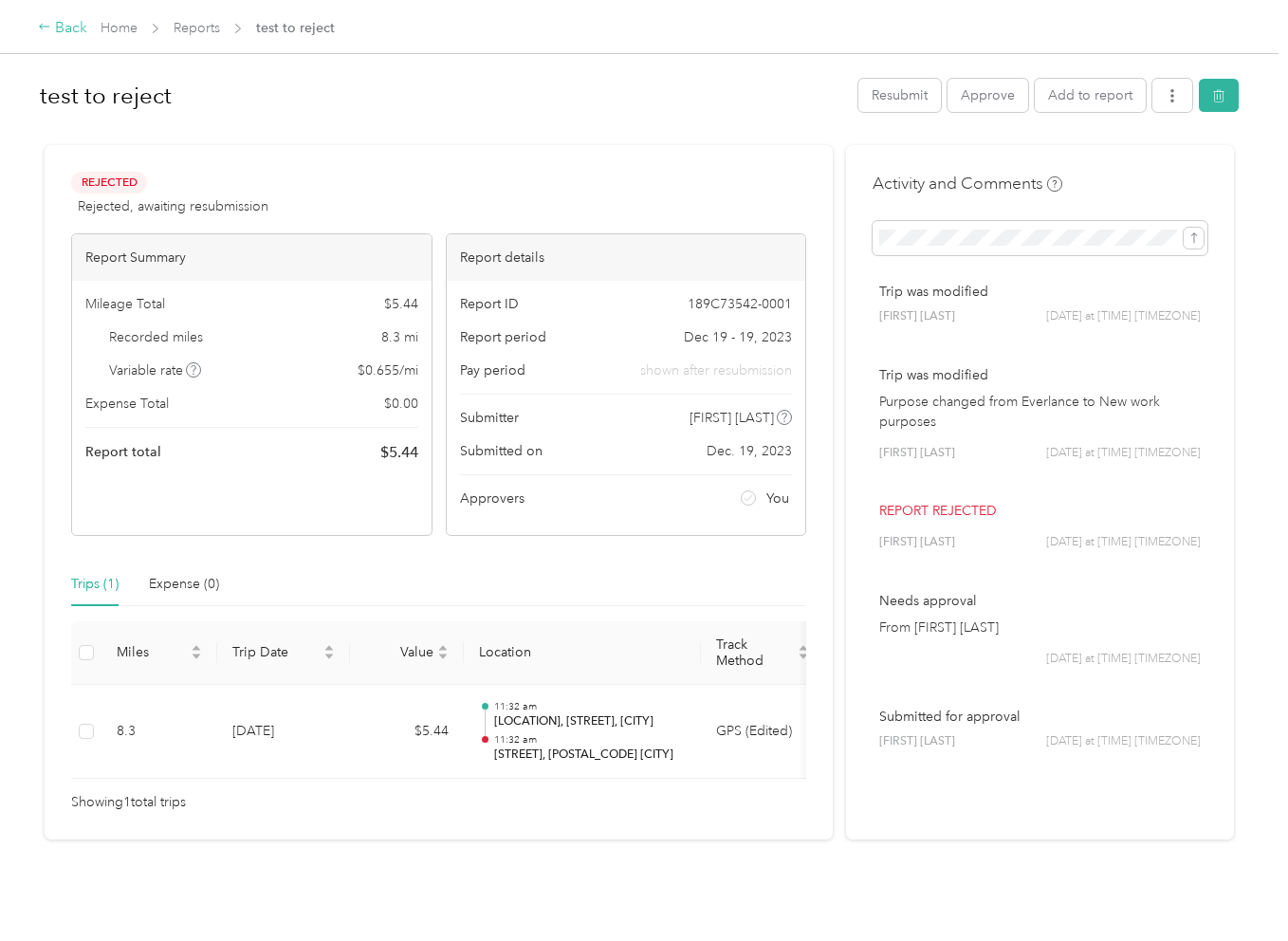 click 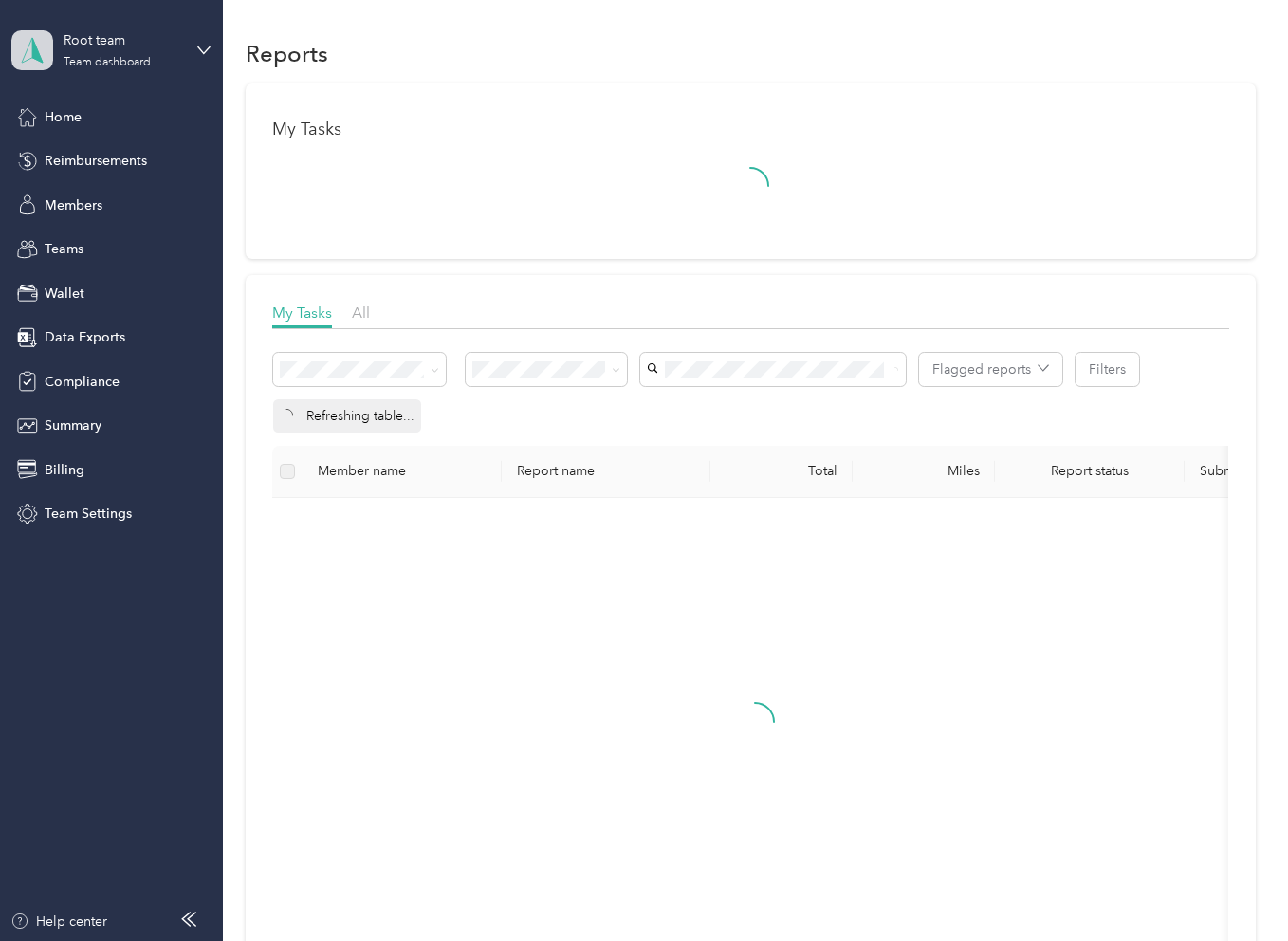 click 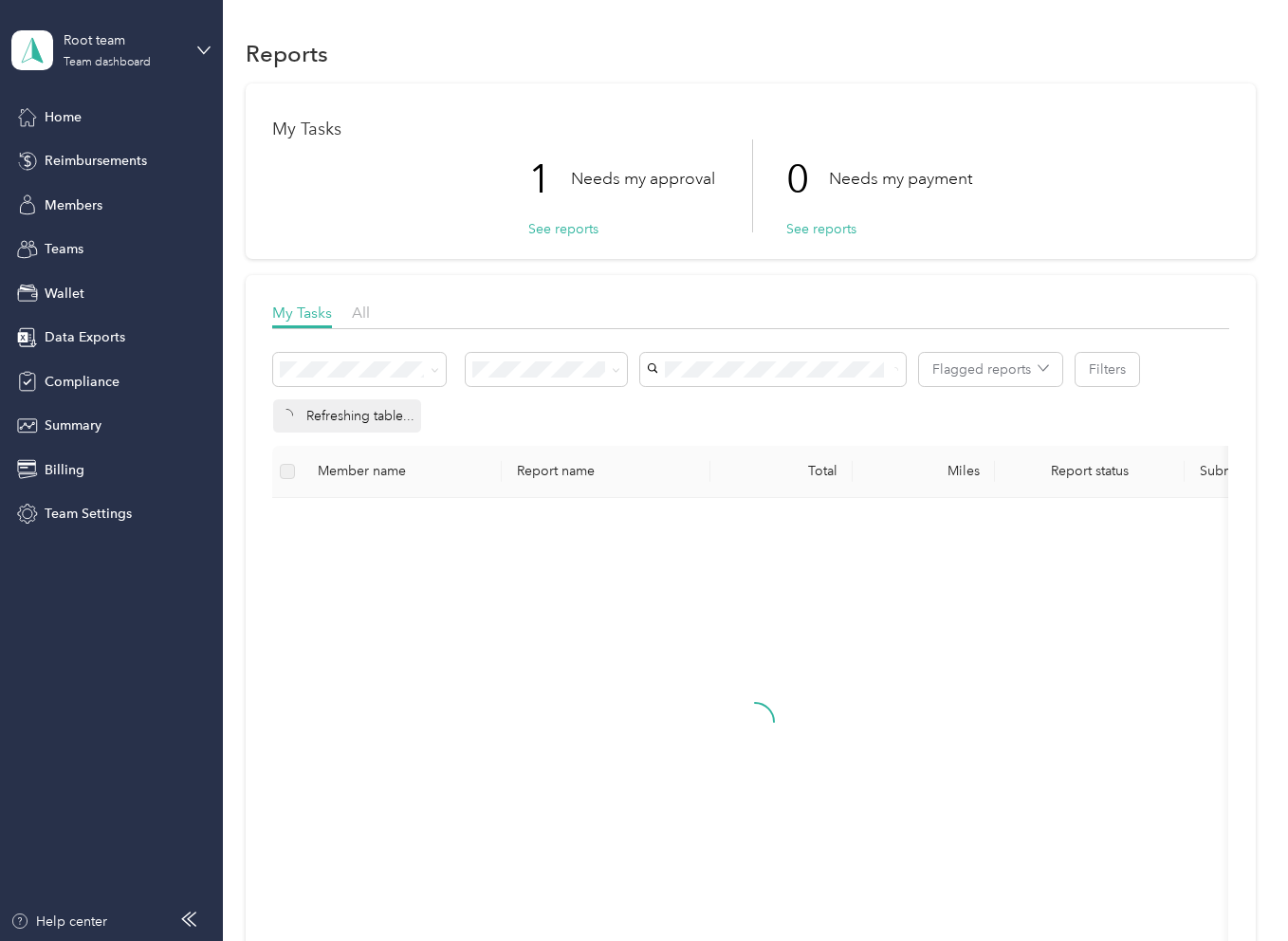 click on "Log out" at bounding box center (64, 240) 